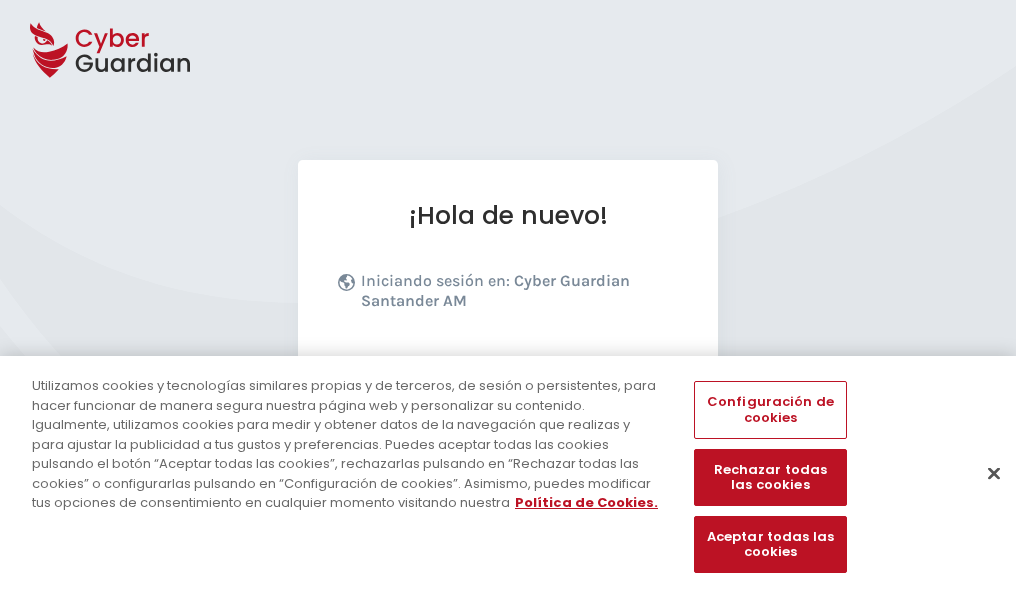 scroll, scrollTop: 245, scrollLeft: 0, axis: vertical 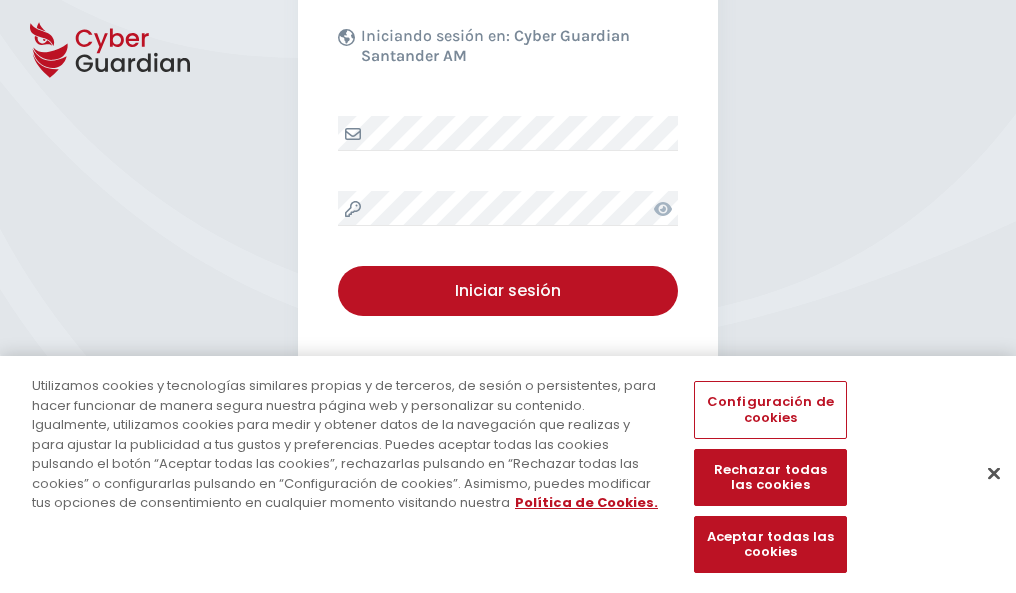 click at bounding box center (994, 473) 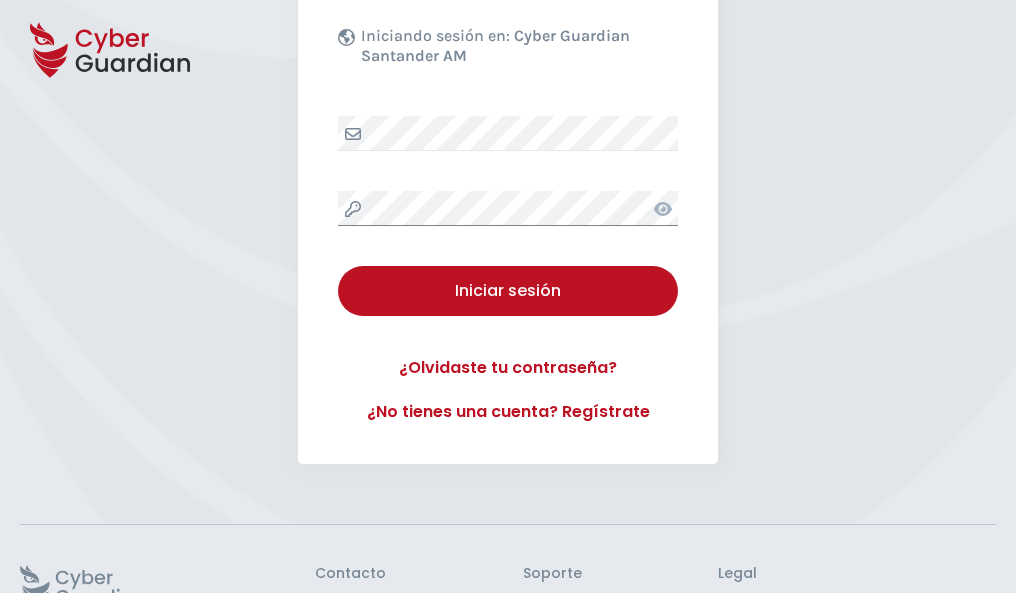 scroll, scrollTop: 389, scrollLeft: 0, axis: vertical 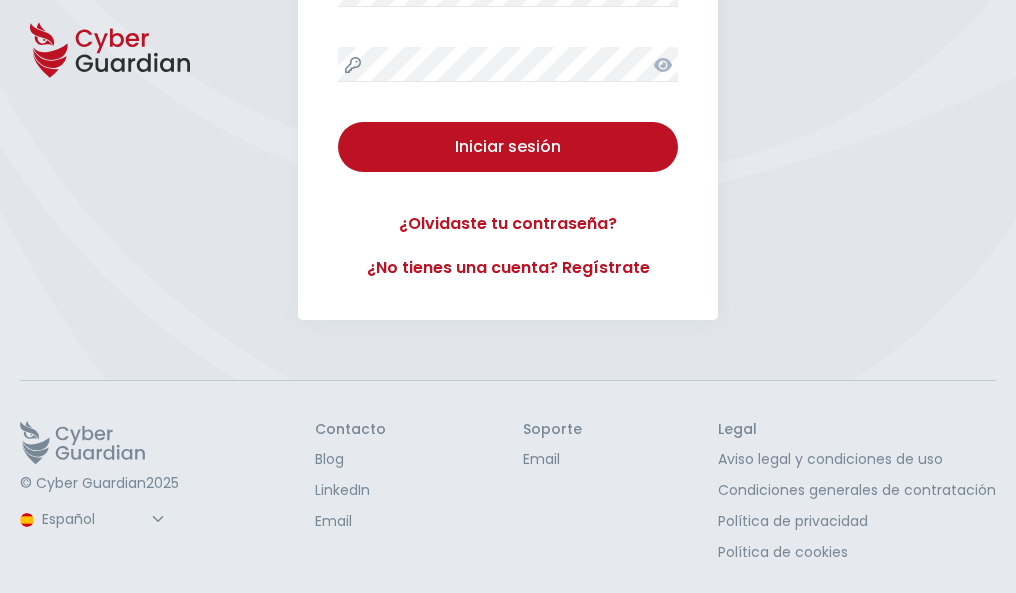 type 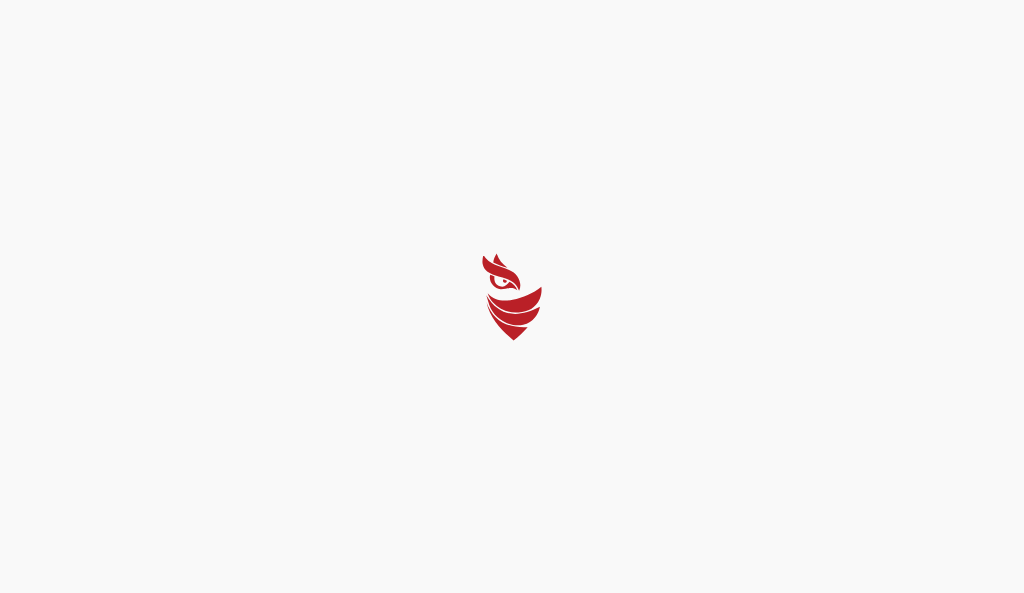 select on "Português (BR)" 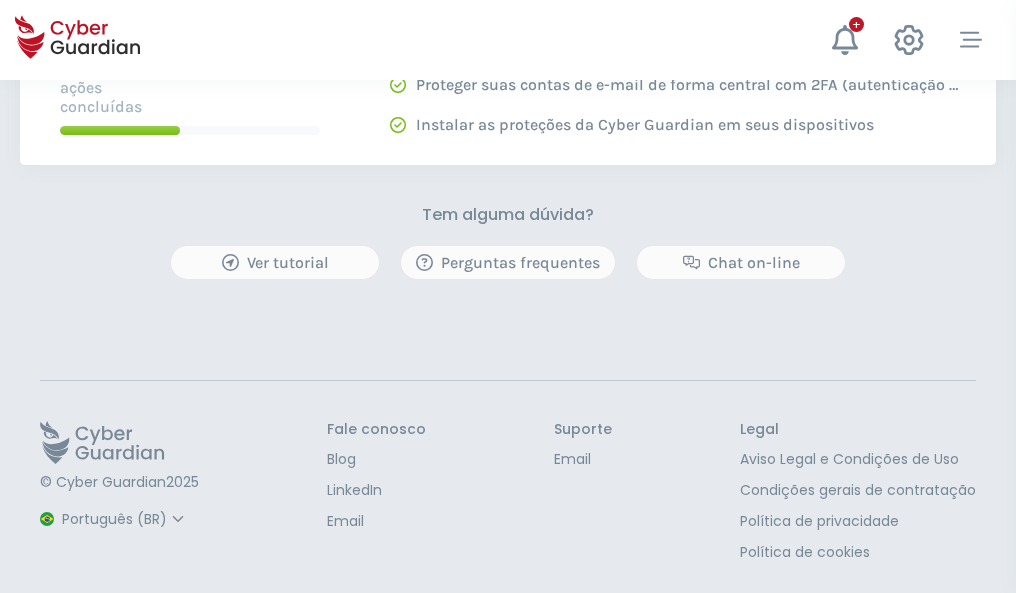 scroll, scrollTop: 0, scrollLeft: 0, axis: both 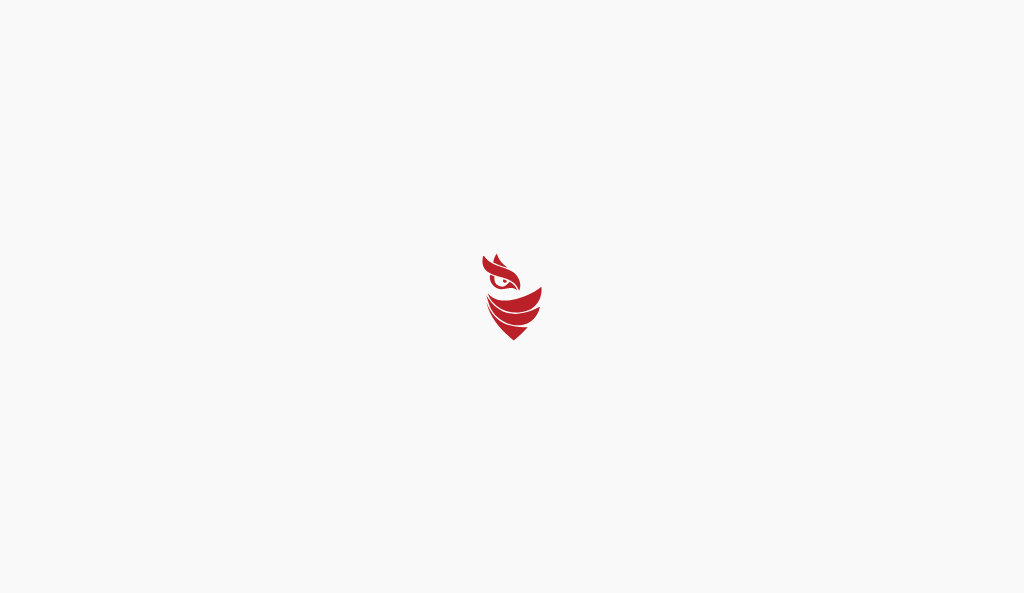 select on "Português (BR)" 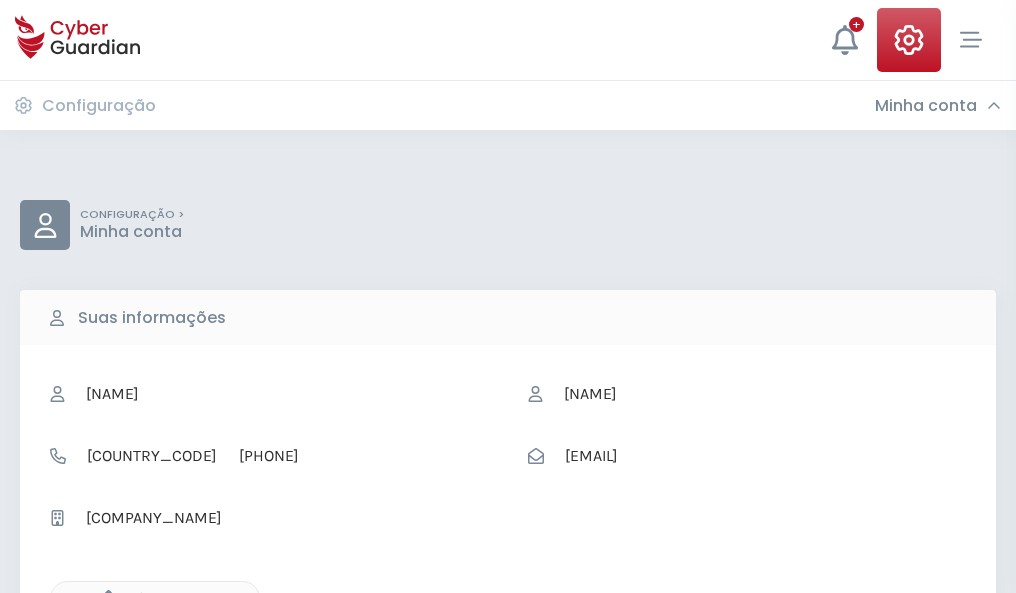 click 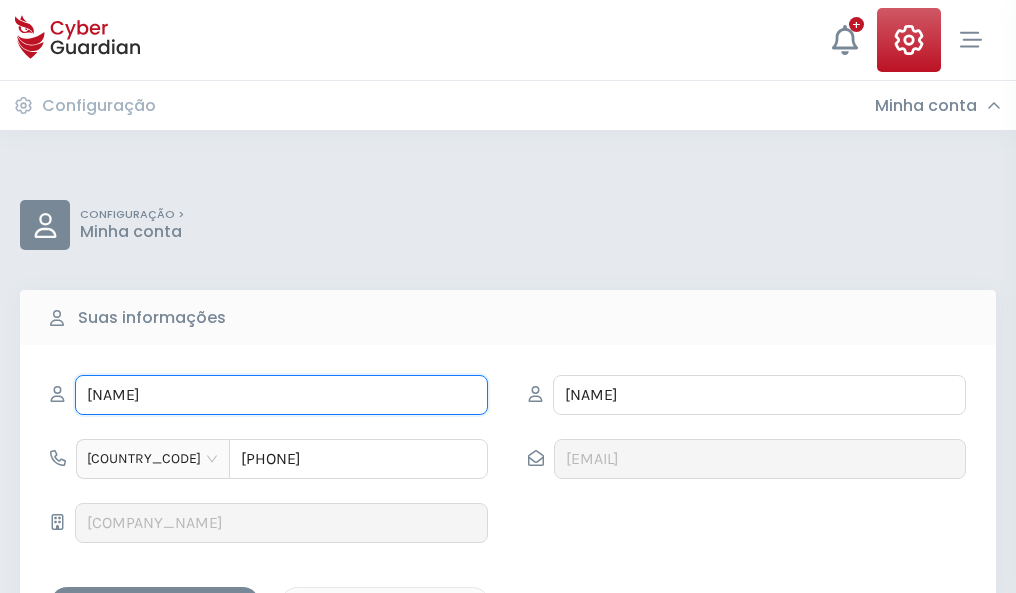 click on "MARCELO" at bounding box center (281, 395) 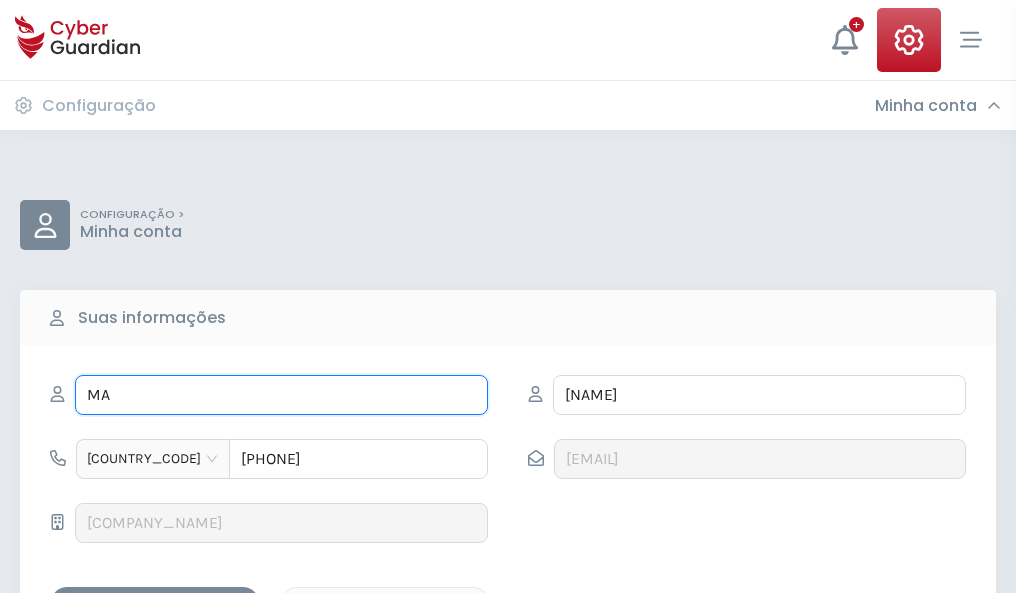 type on "M" 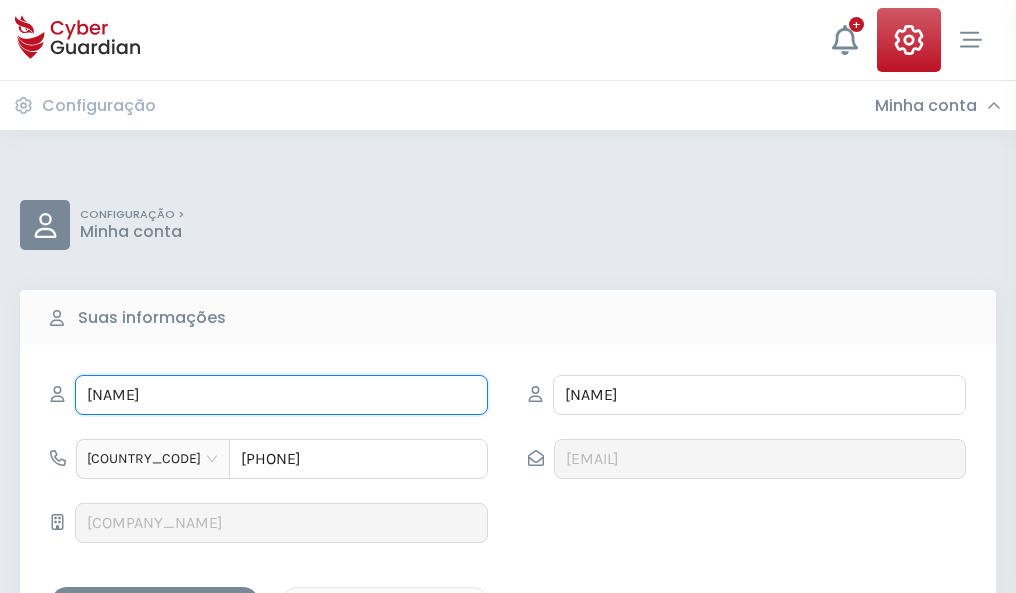 type on "Joaquina" 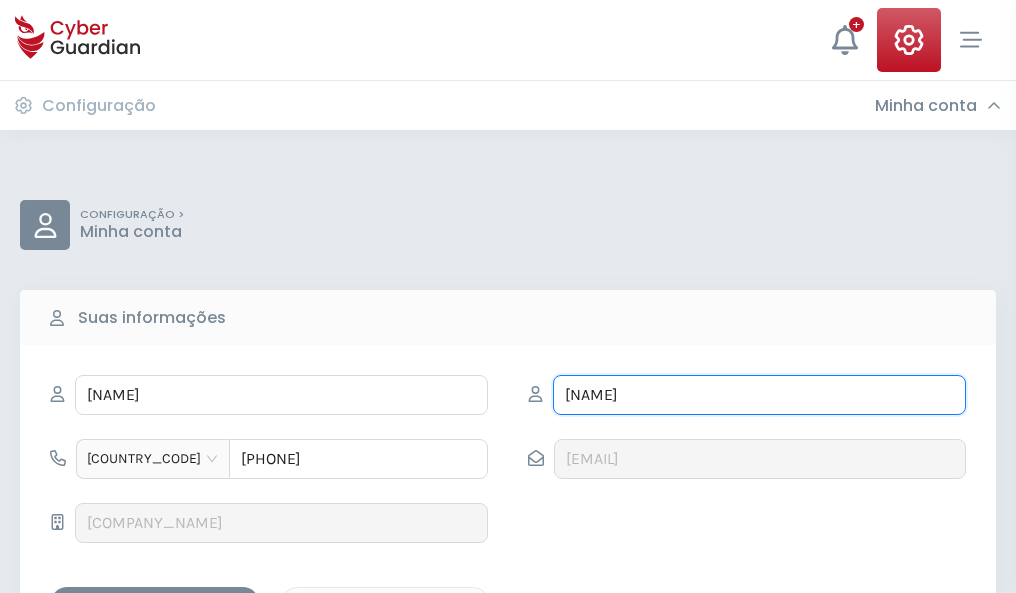 click on "MÍNGUEZ" at bounding box center [759, 395] 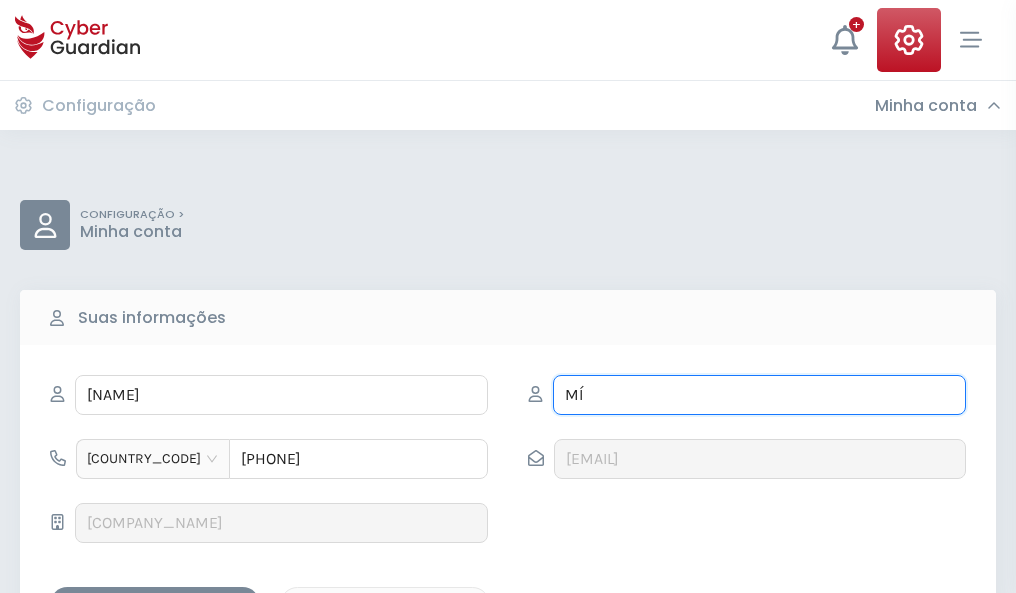 type on "M" 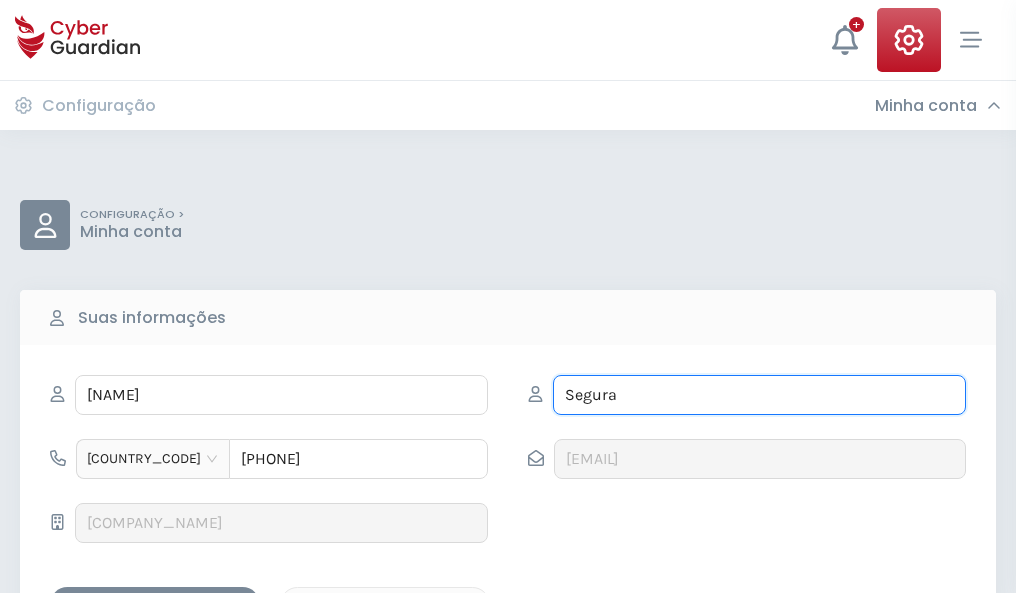 type on "Segura" 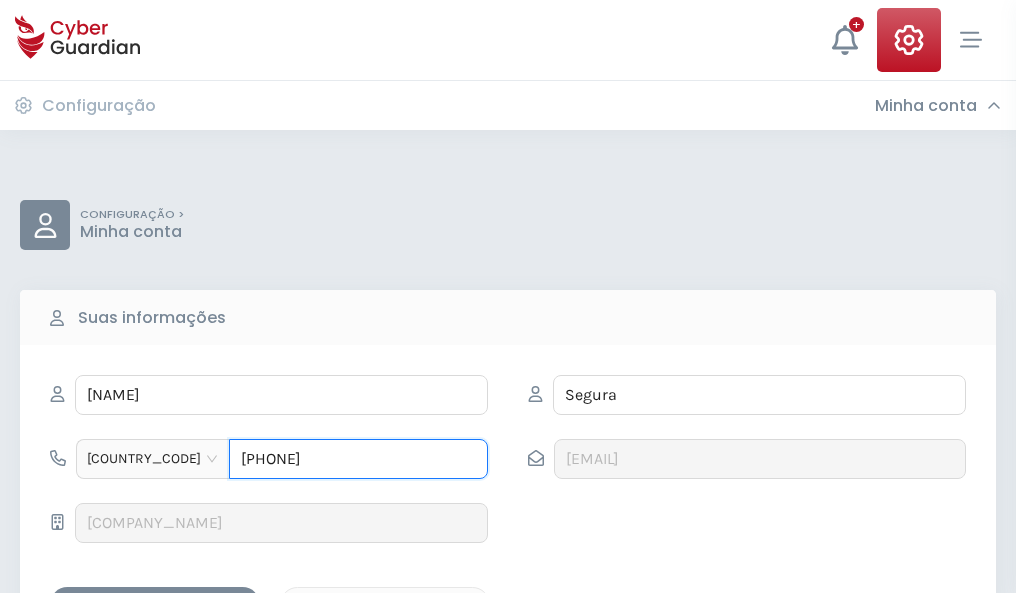 click on "4941623439" at bounding box center [358, 459] 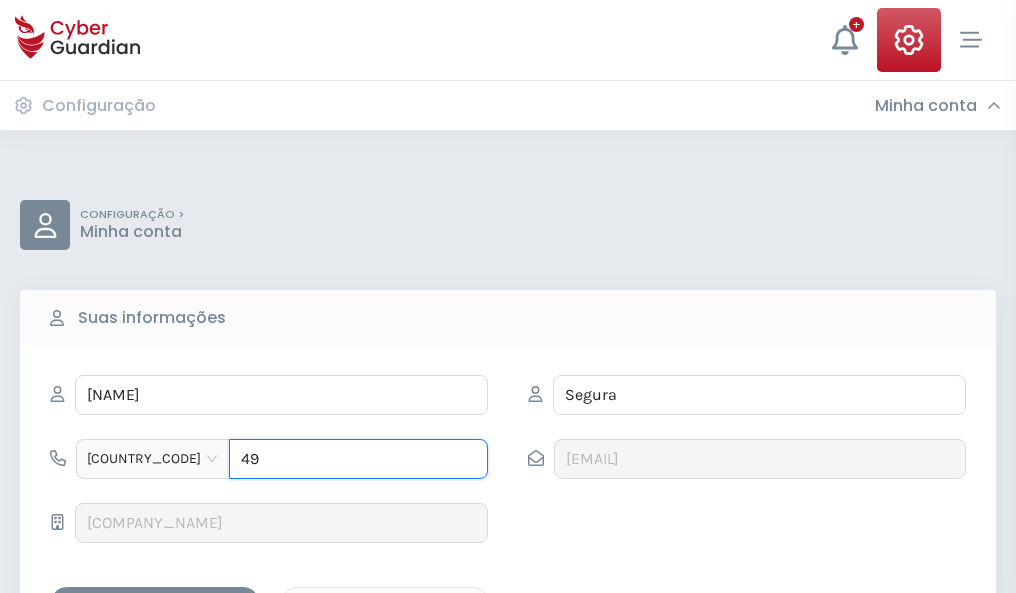 type on "4" 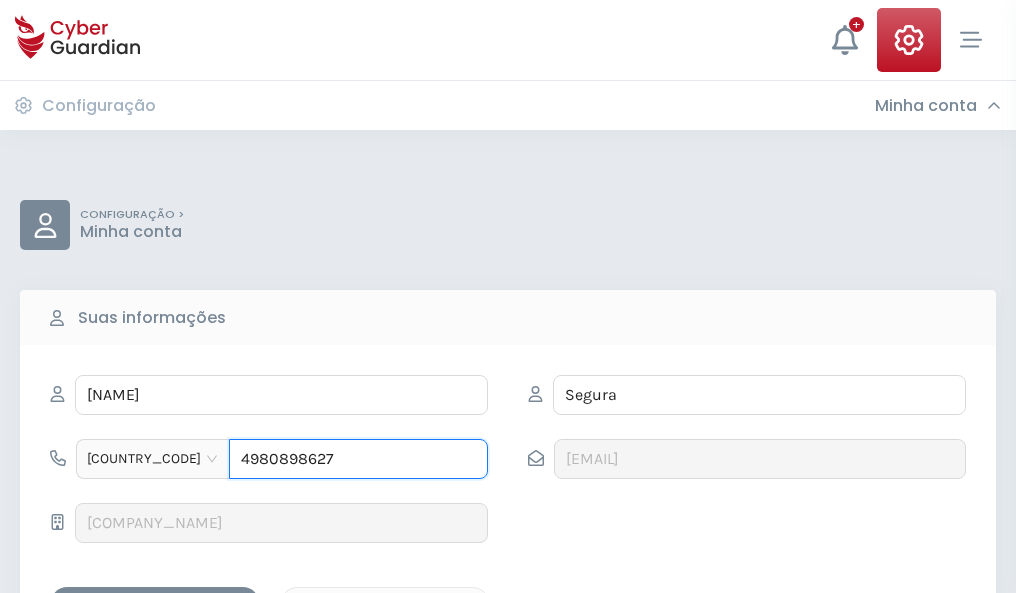 type on "4980898627" 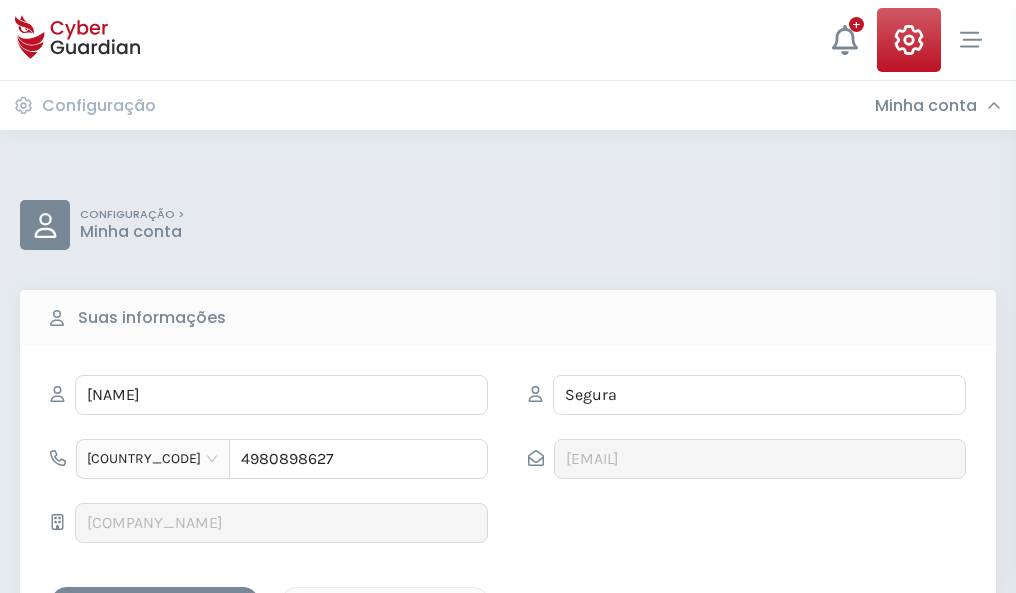 click on "Salvar alterações" at bounding box center [155, 604] 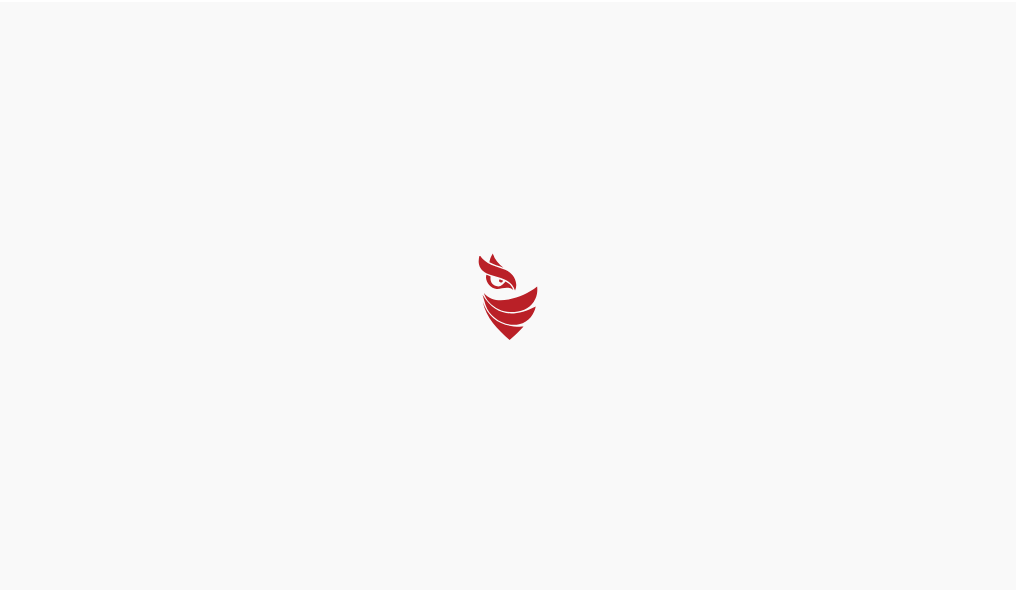scroll, scrollTop: 0, scrollLeft: 0, axis: both 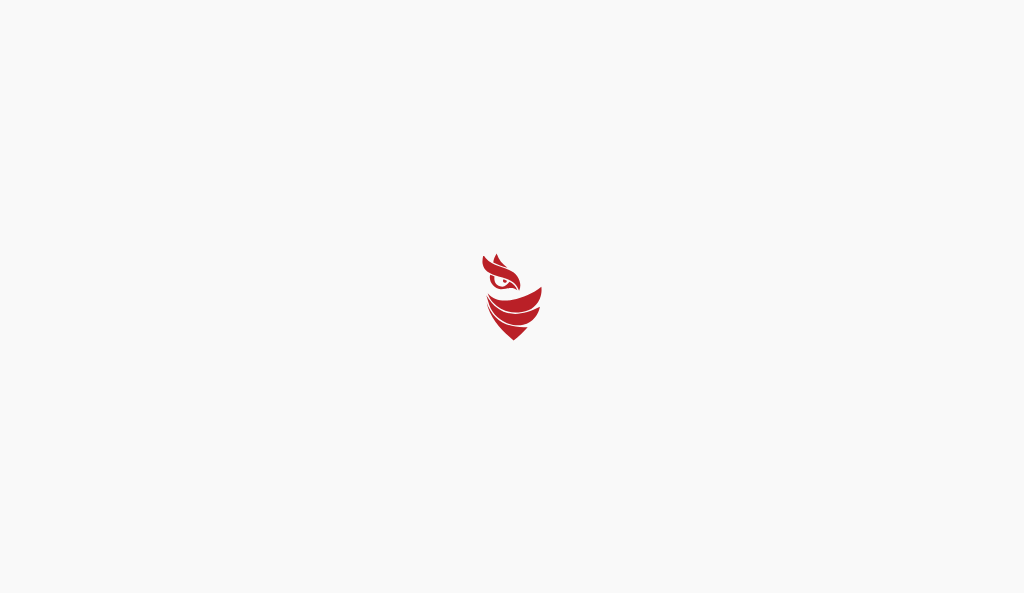 select on "Português (BR)" 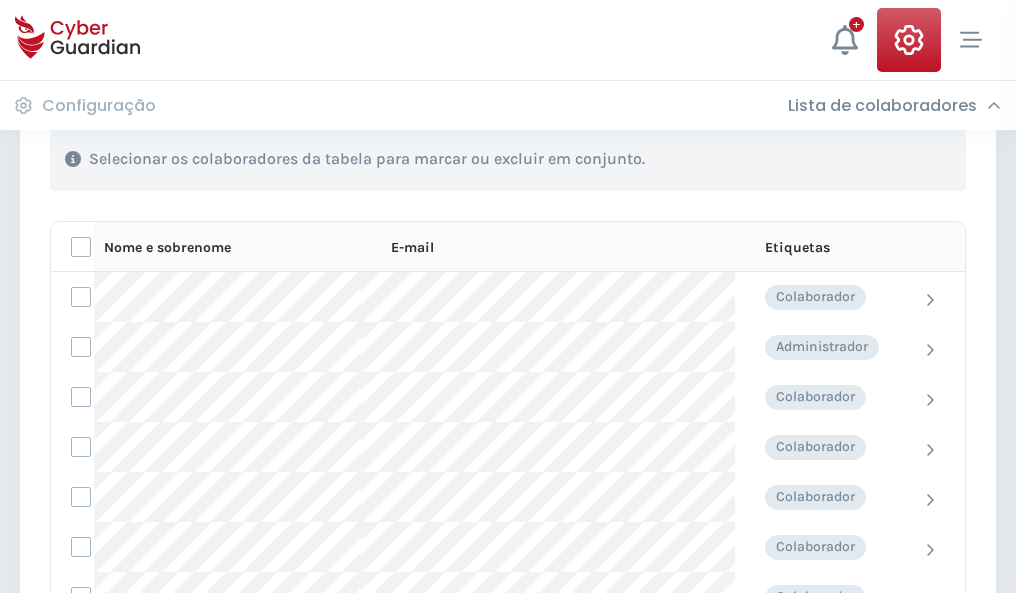 scroll, scrollTop: 856, scrollLeft: 0, axis: vertical 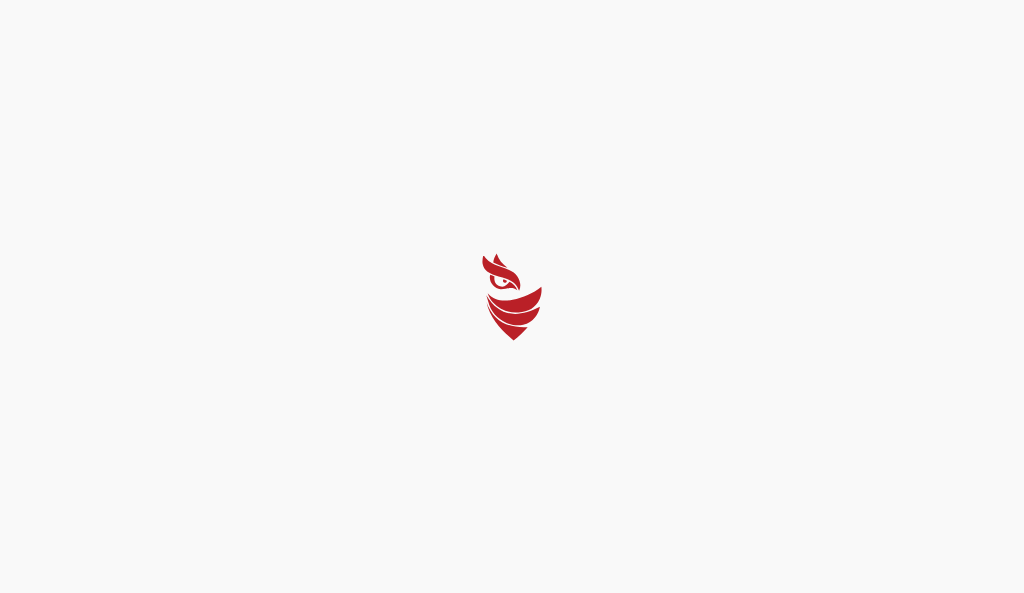 select on "Português (BR)" 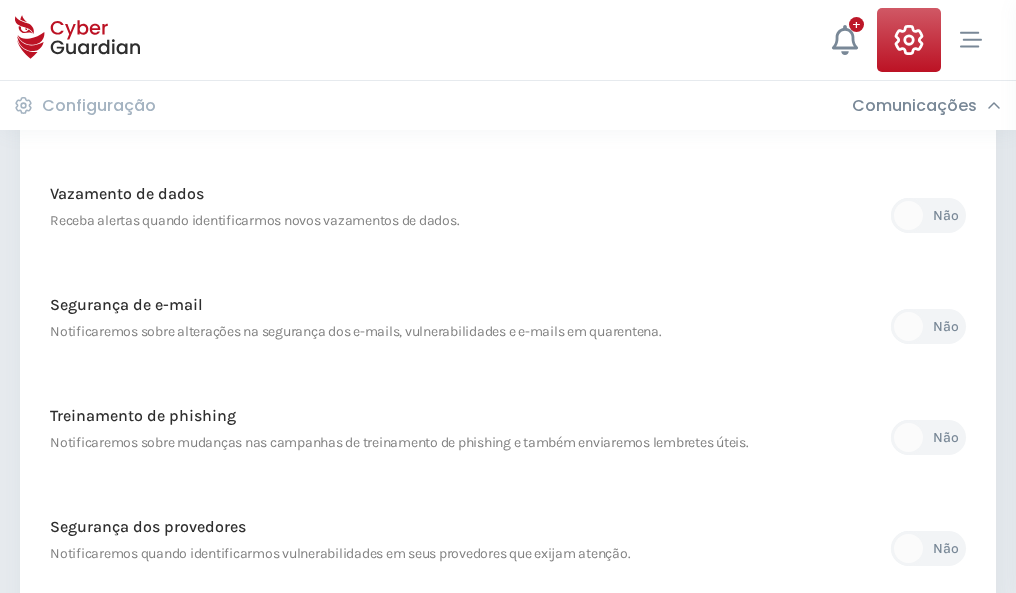 scroll, scrollTop: 1053, scrollLeft: 0, axis: vertical 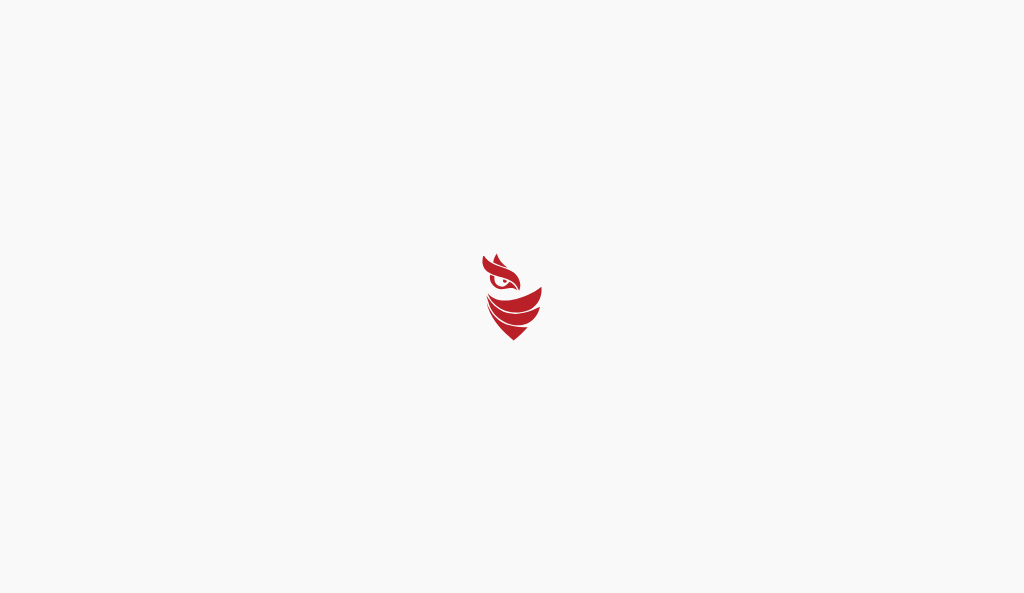 select on "Português (BR)" 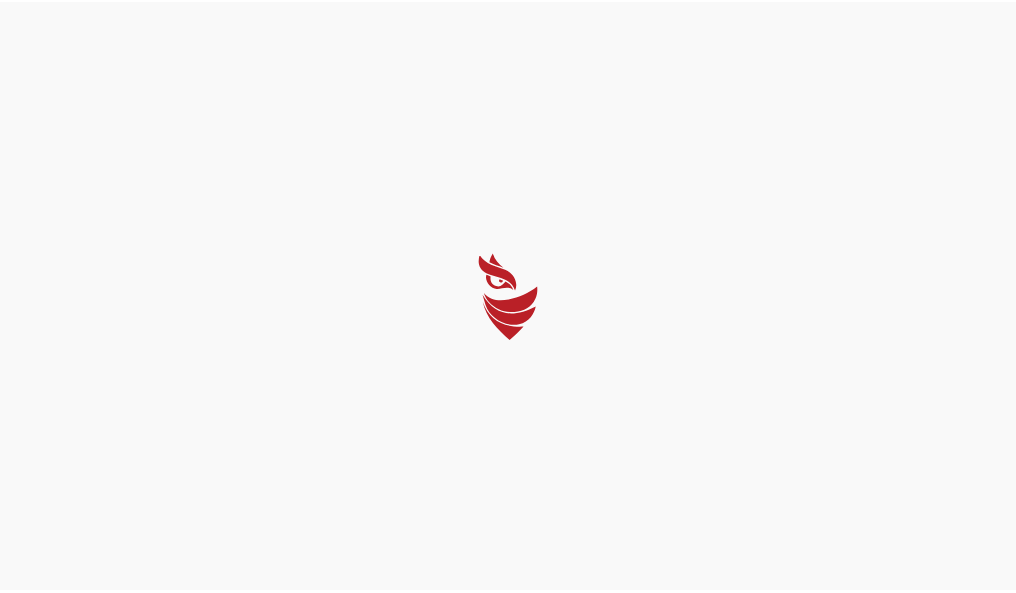 scroll, scrollTop: 0, scrollLeft: 0, axis: both 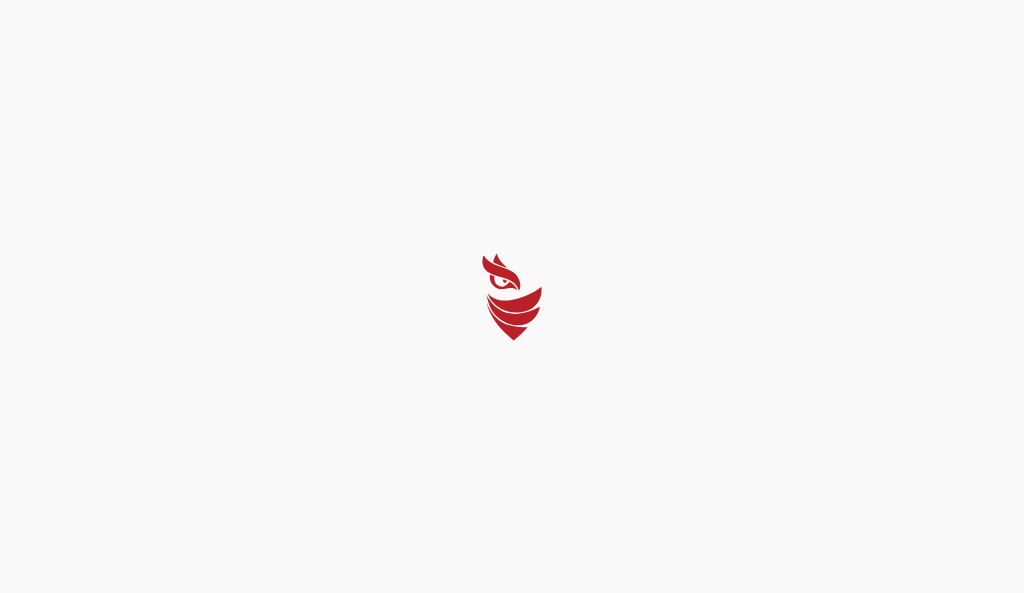 select on "Português (BR)" 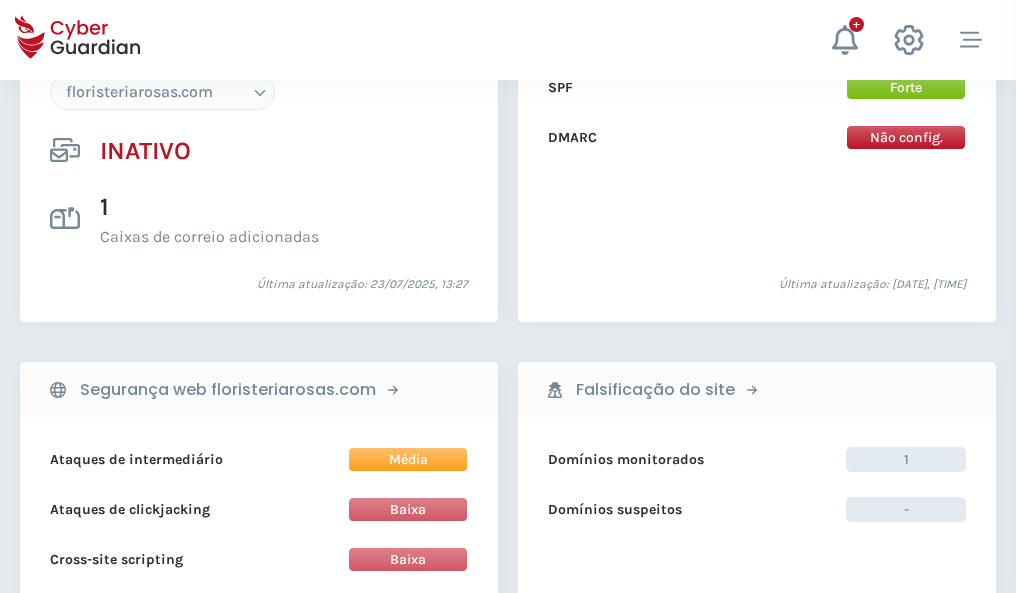 scroll, scrollTop: 1882, scrollLeft: 0, axis: vertical 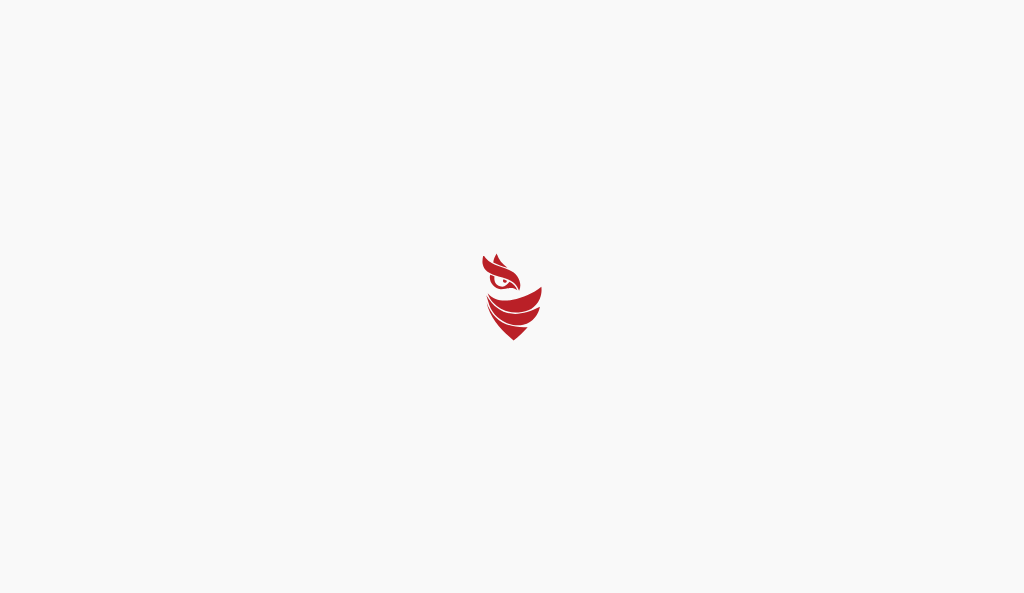 select on "Português (BR)" 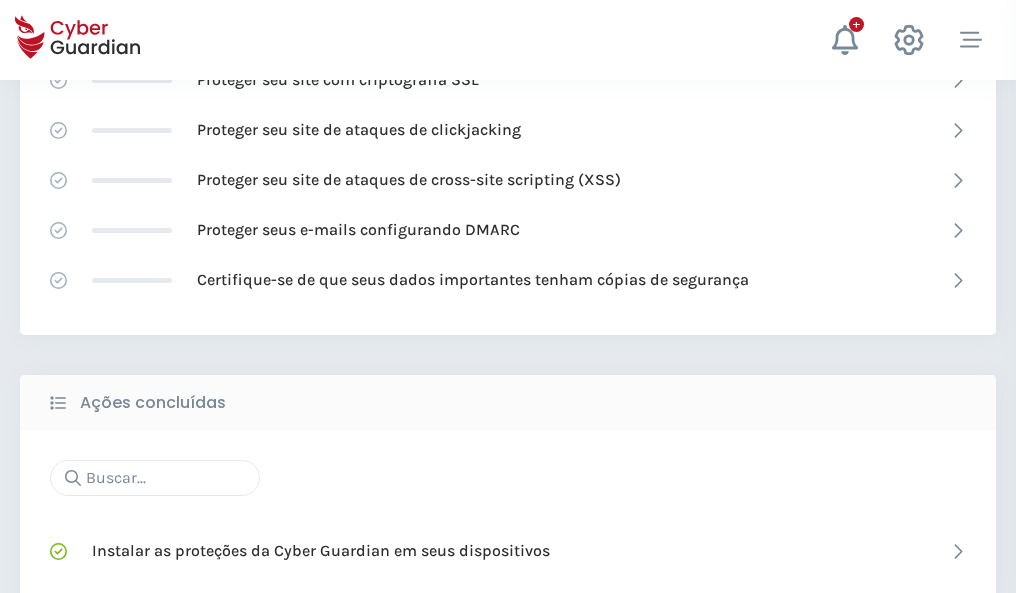 scroll, scrollTop: 1332, scrollLeft: 0, axis: vertical 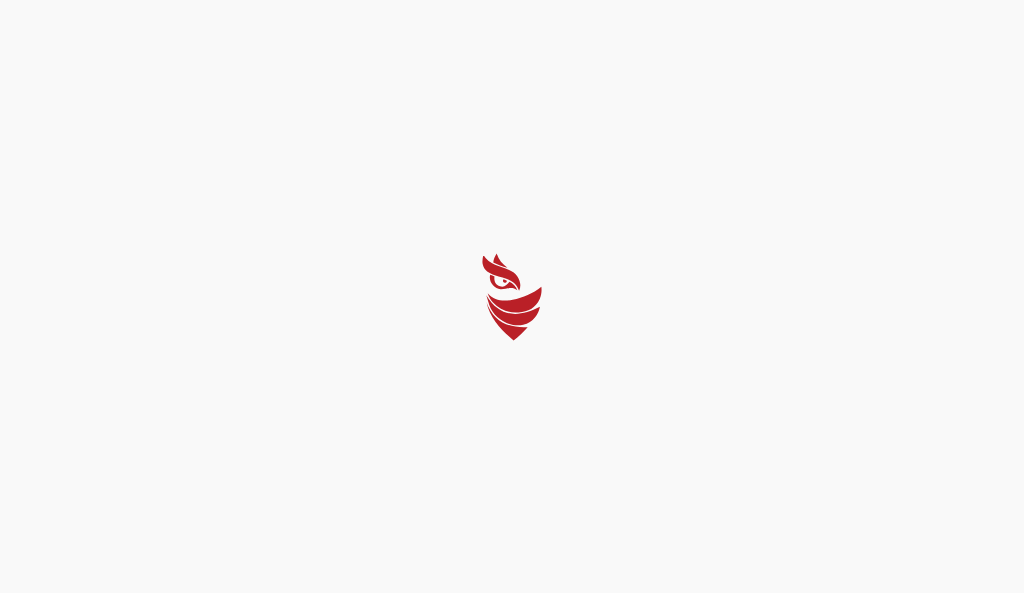 select on "Português (BR)" 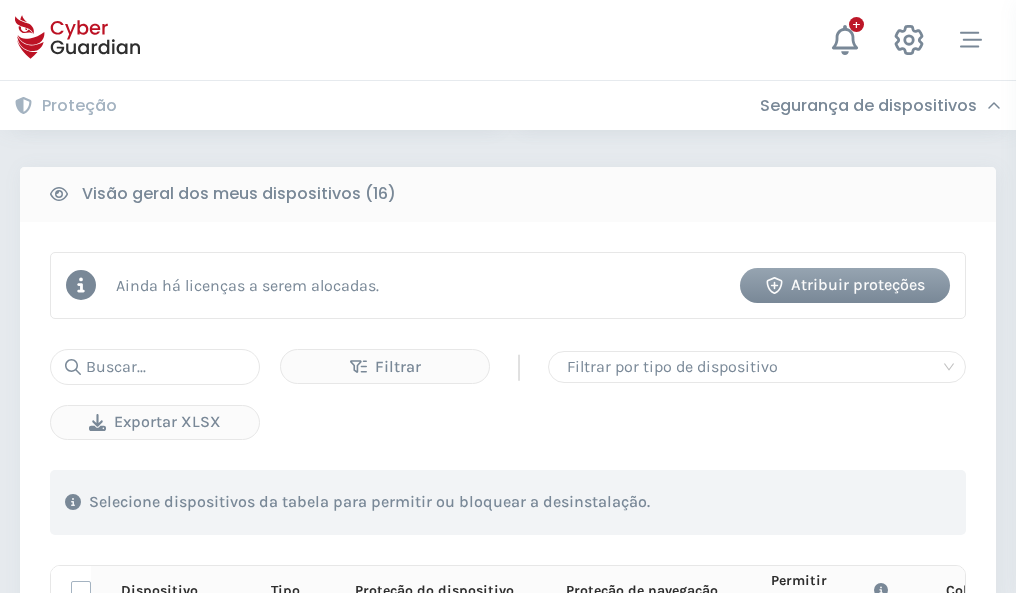 scroll, scrollTop: 1767, scrollLeft: 0, axis: vertical 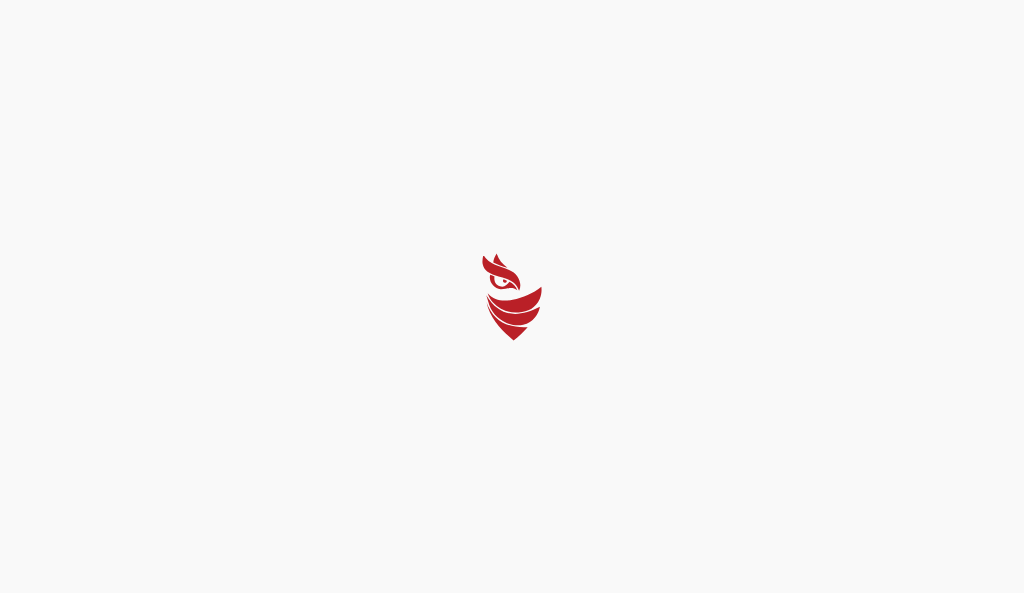 select on "Português (BR)" 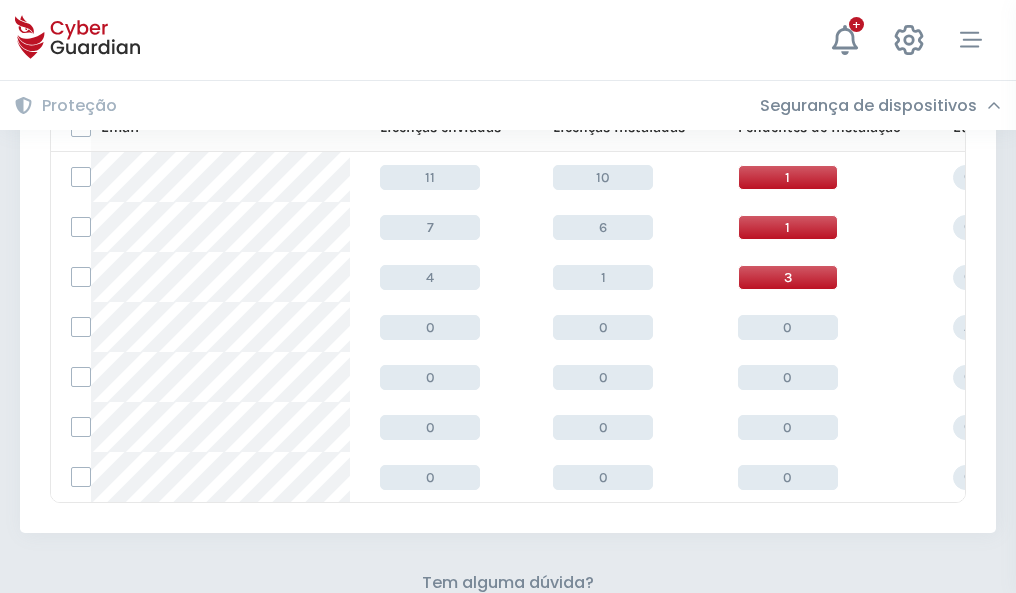 scroll, scrollTop: 878, scrollLeft: 0, axis: vertical 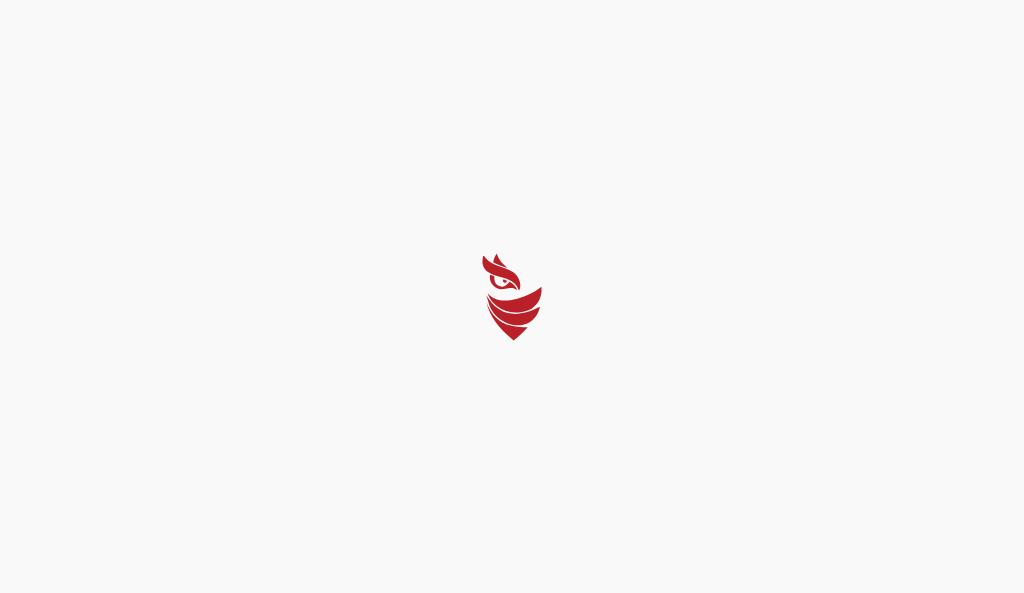 select on "Português (BR)" 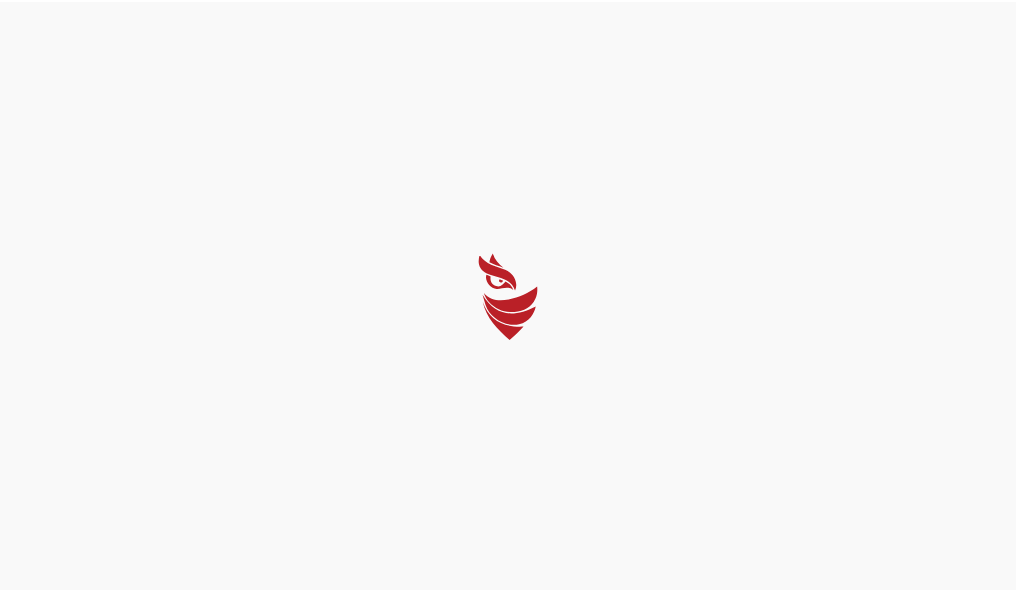 scroll, scrollTop: 0, scrollLeft: 0, axis: both 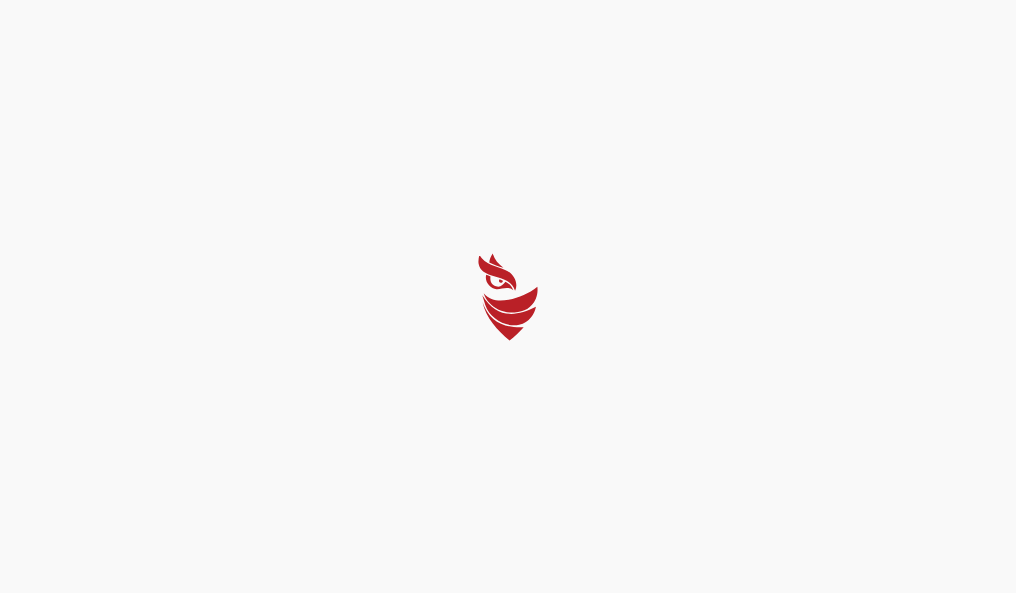 select on "Português (BR)" 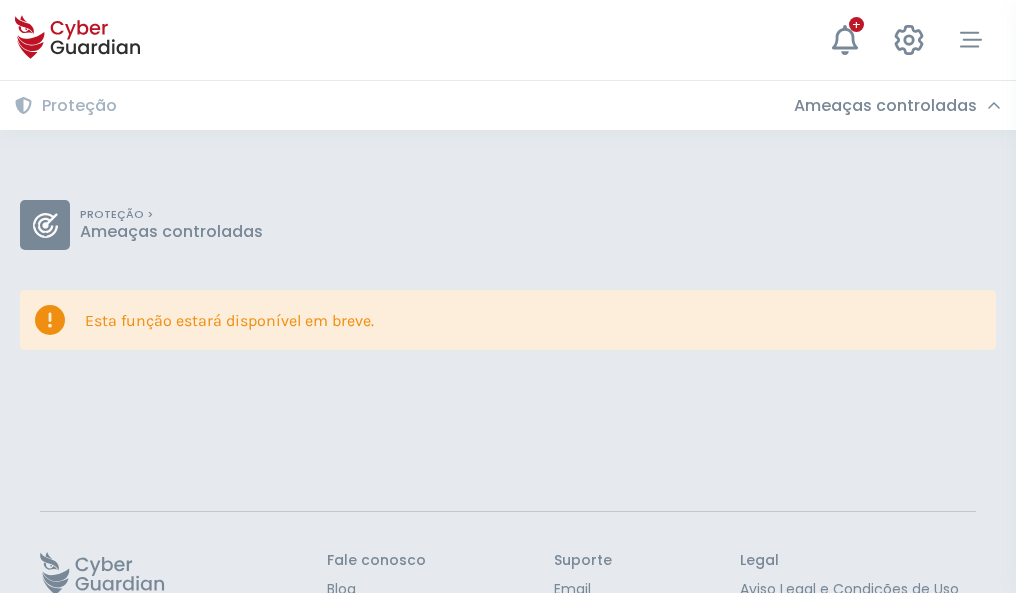 scroll, scrollTop: 130, scrollLeft: 0, axis: vertical 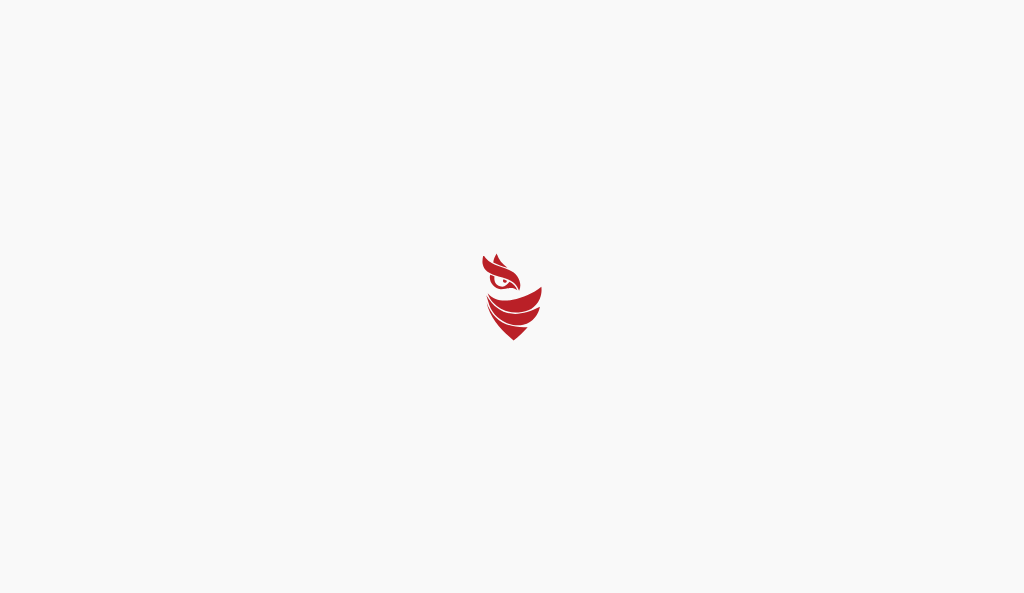 select on "Português (BR)" 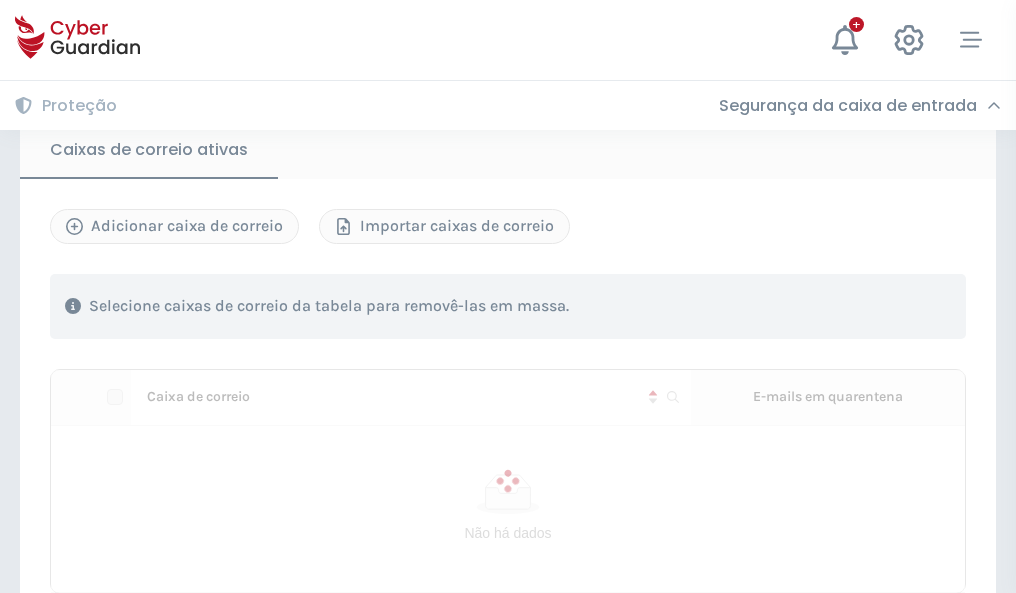 scroll, scrollTop: 1695, scrollLeft: 0, axis: vertical 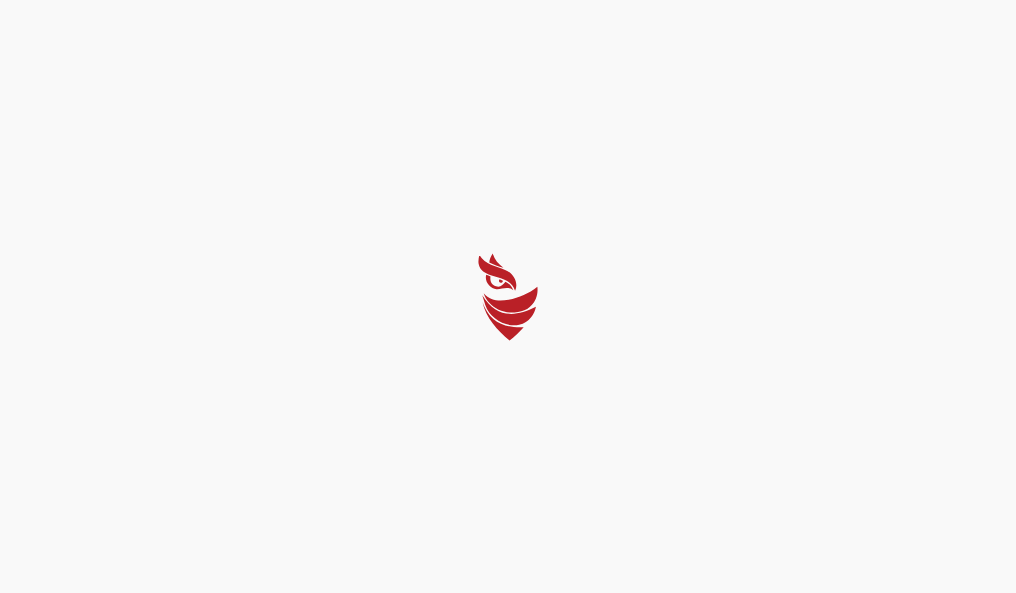 select on "Português (BR)" 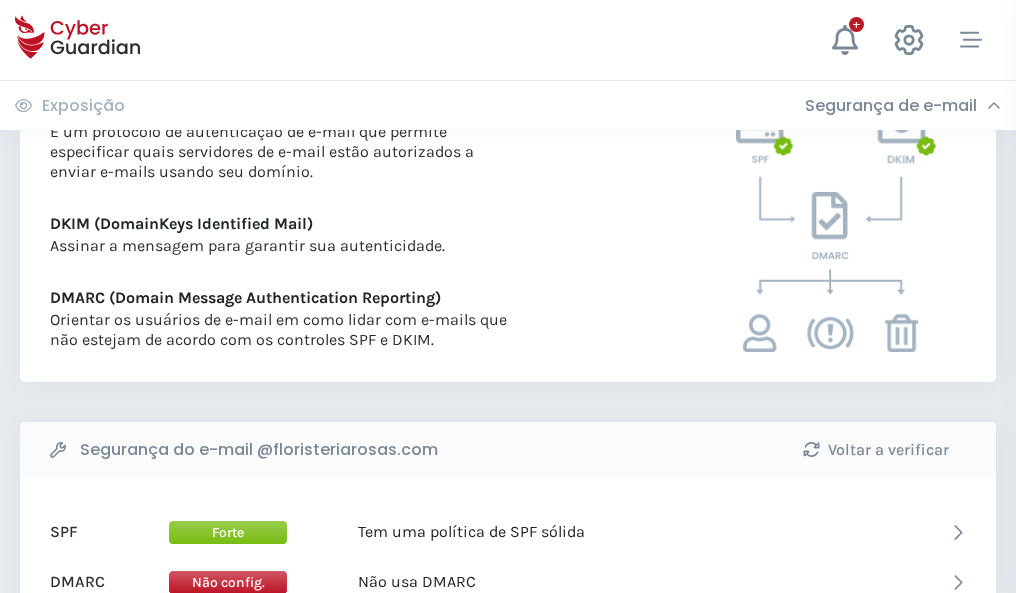 scroll, scrollTop: 1079, scrollLeft: 0, axis: vertical 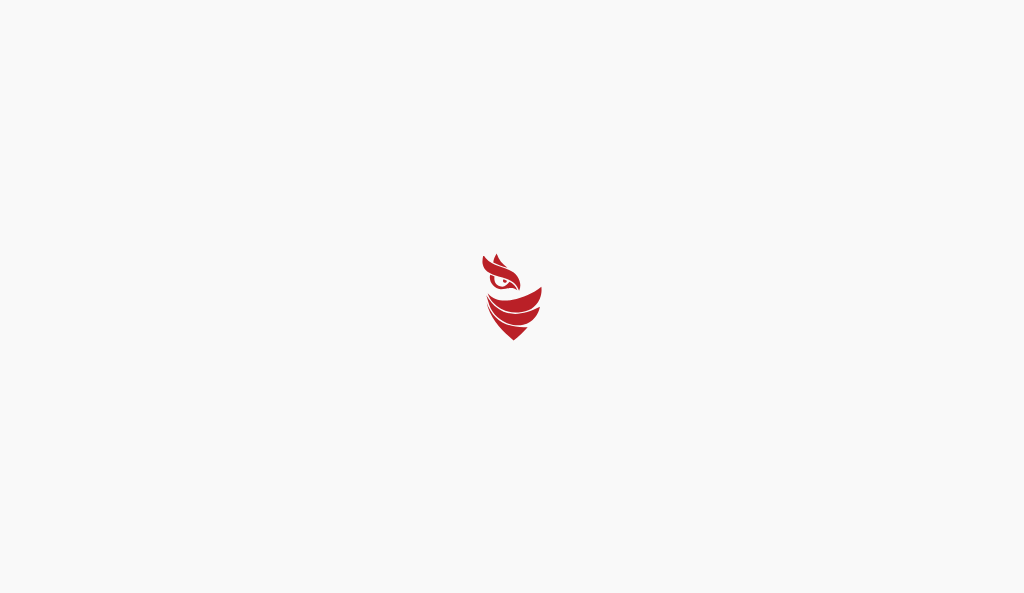 select on "Português (BR)" 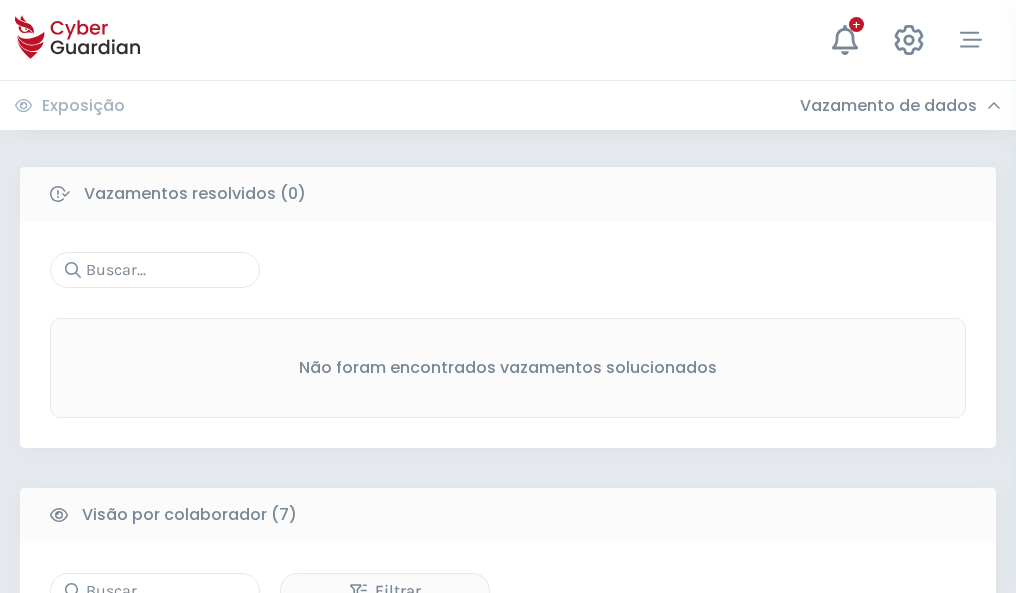 scroll, scrollTop: 1654, scrollLeft: 0, axis: vertical 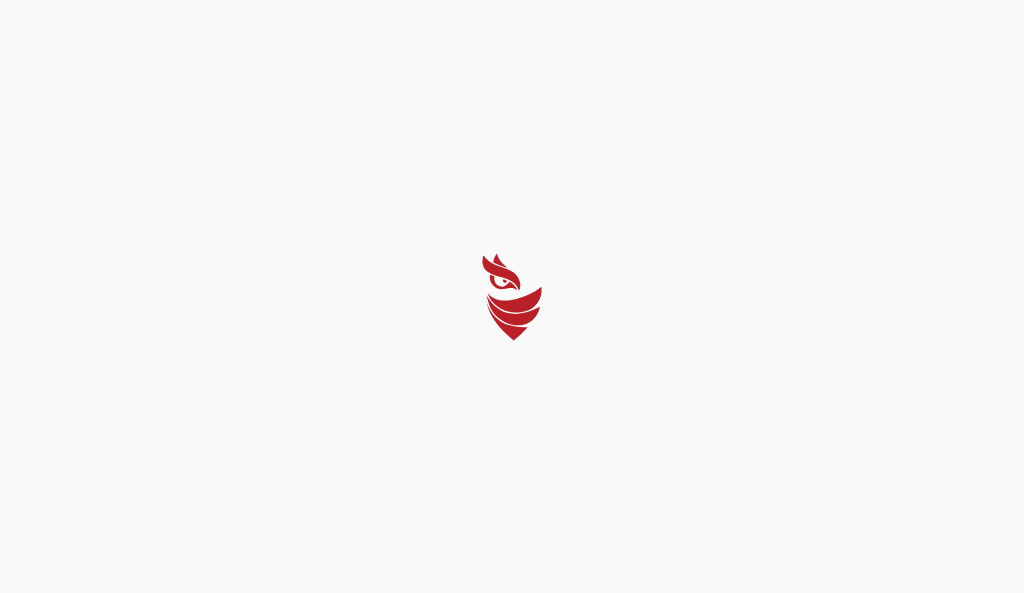 select on "Português (BR)" 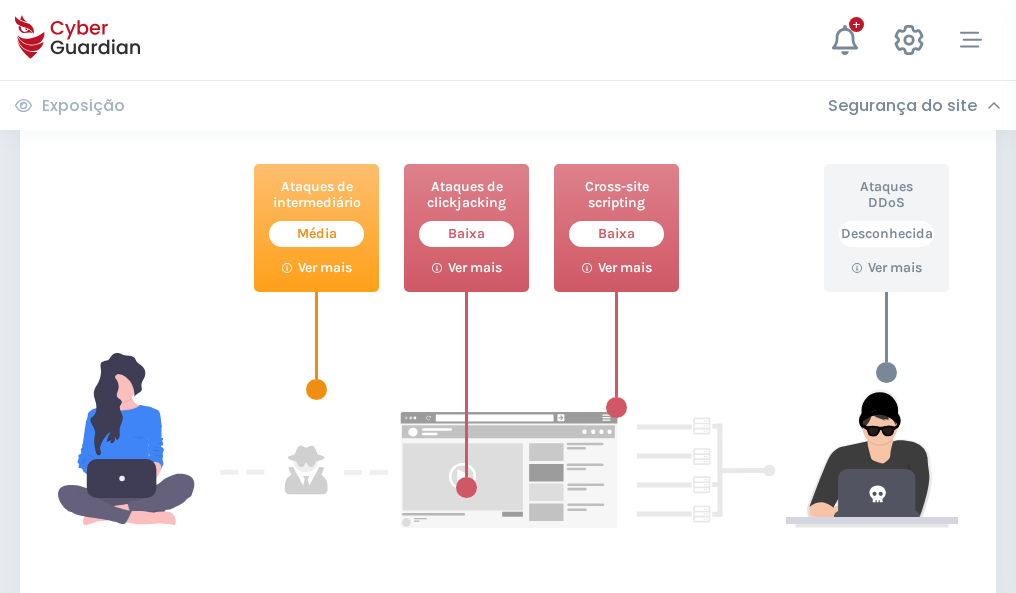 scroll, scrollTop: 1089, scrollLeft: 0, axis: vertical 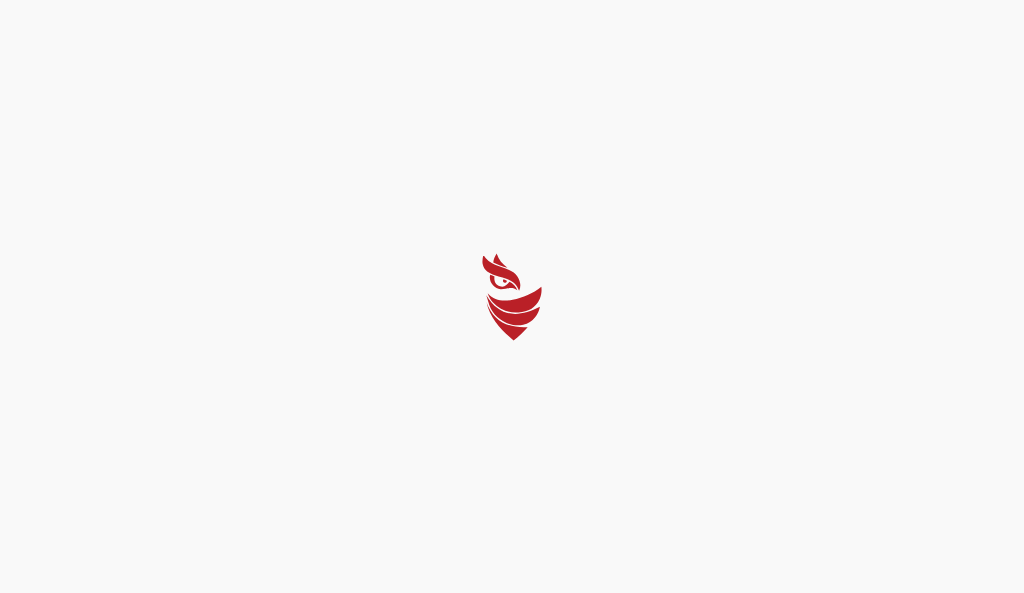 select on "Português (BR)" 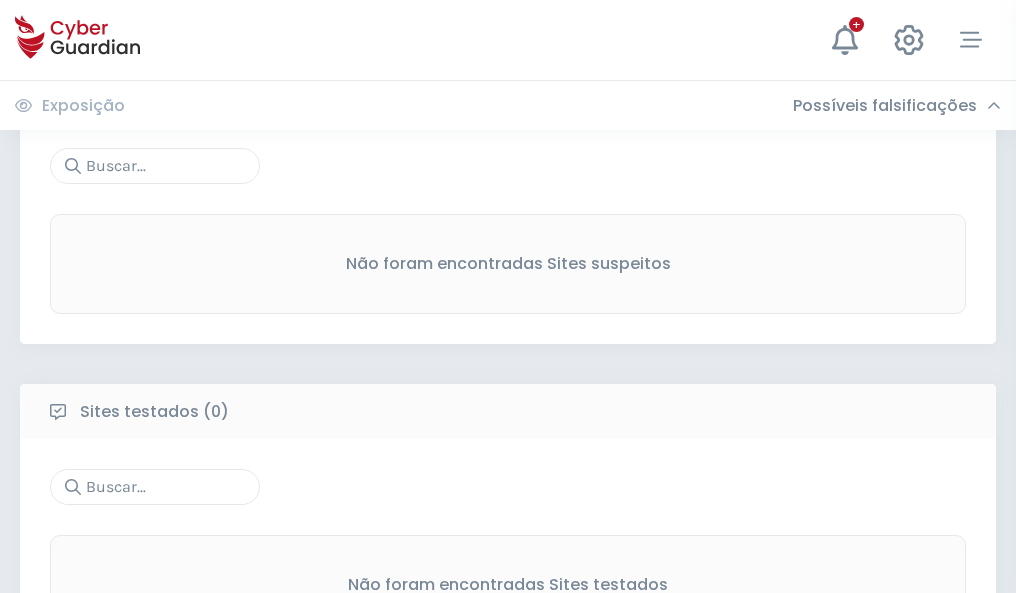 scroll, scrollTop: 1046, scrollLeft: 0, axis: vertical 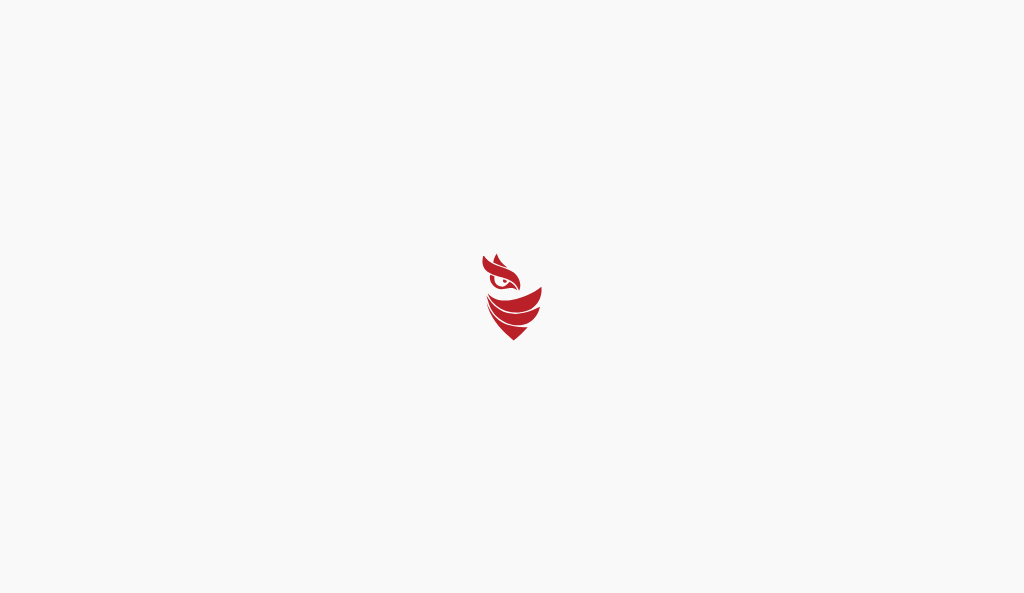 select on "Português (BR)" 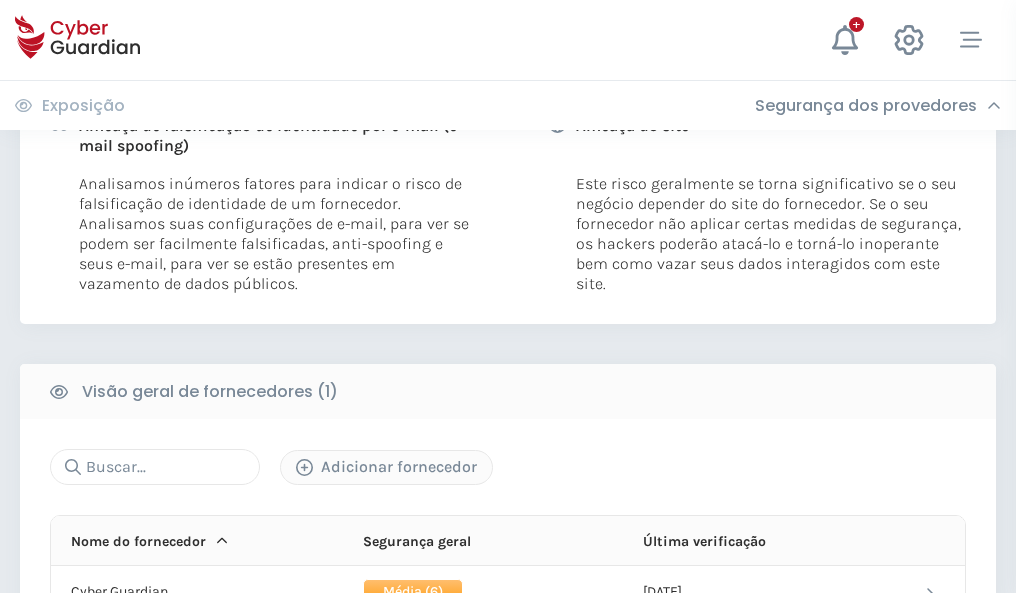 scroll, scrollTop: 1019, scrollLeft: 0, axis: vertical 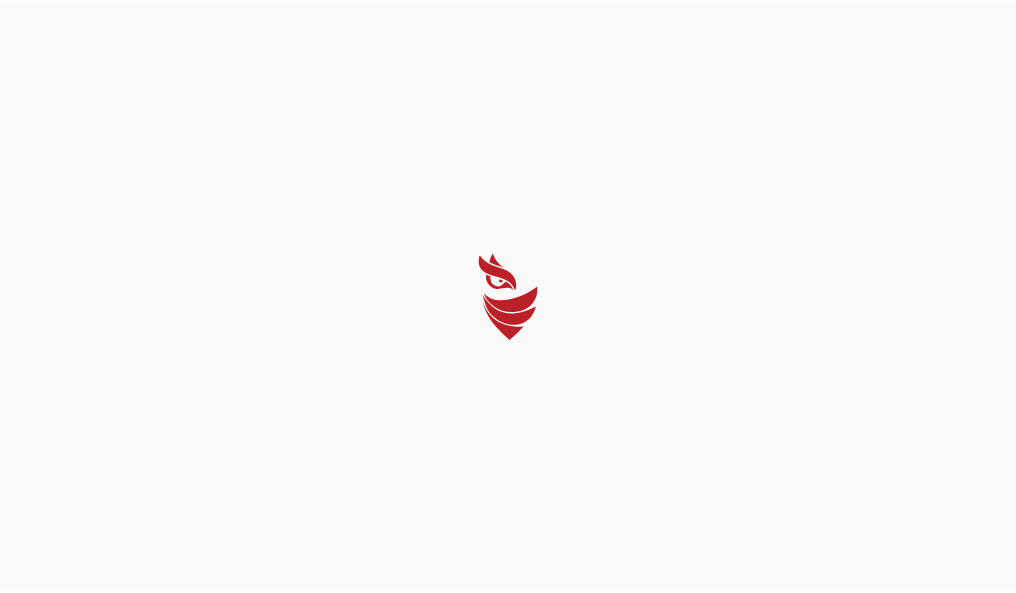 select on "Português (BR)" 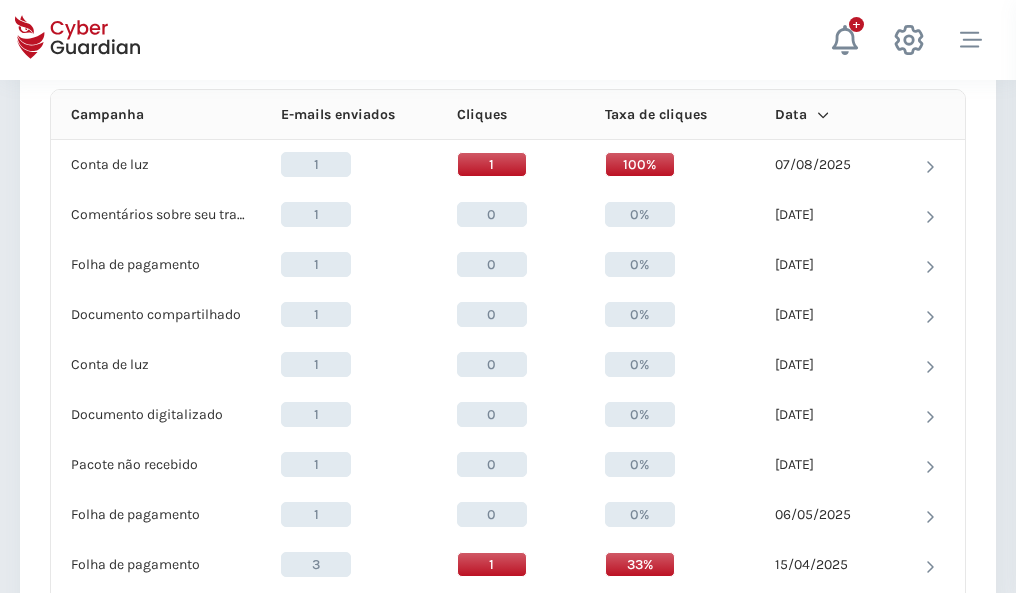 scroll, scrollTop: 1793, scrollLeft: 0, axis: vertical 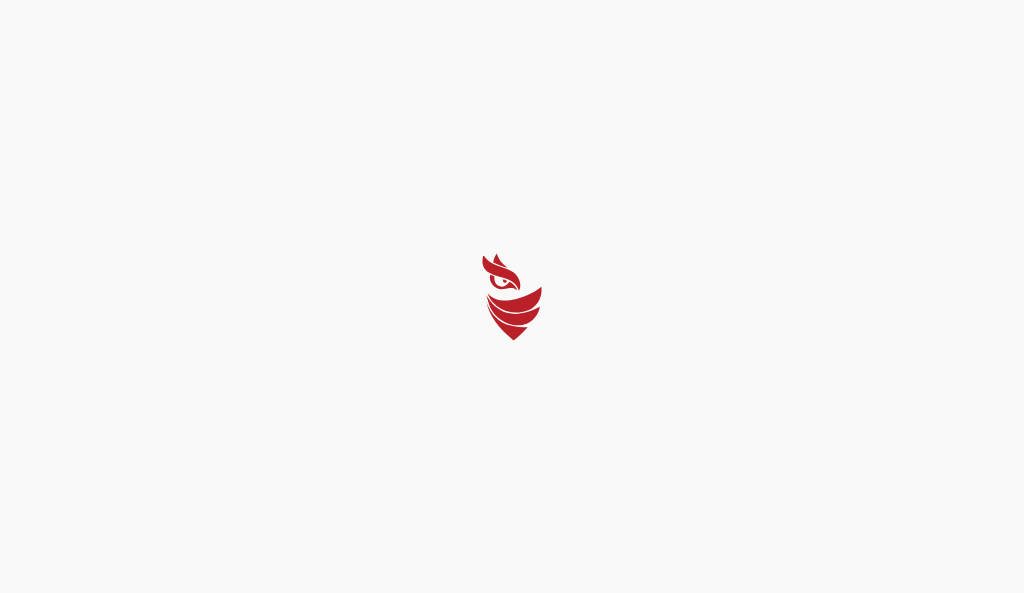 select on "Português (BR)" 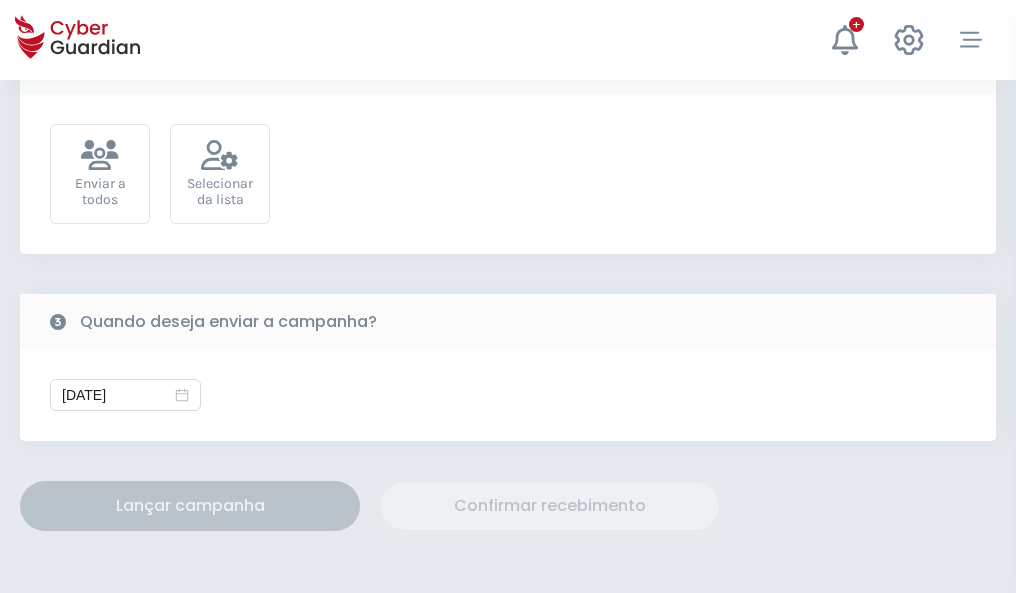 scroll, scrollTop: 732, scrollLeft: 0, axis: vertical 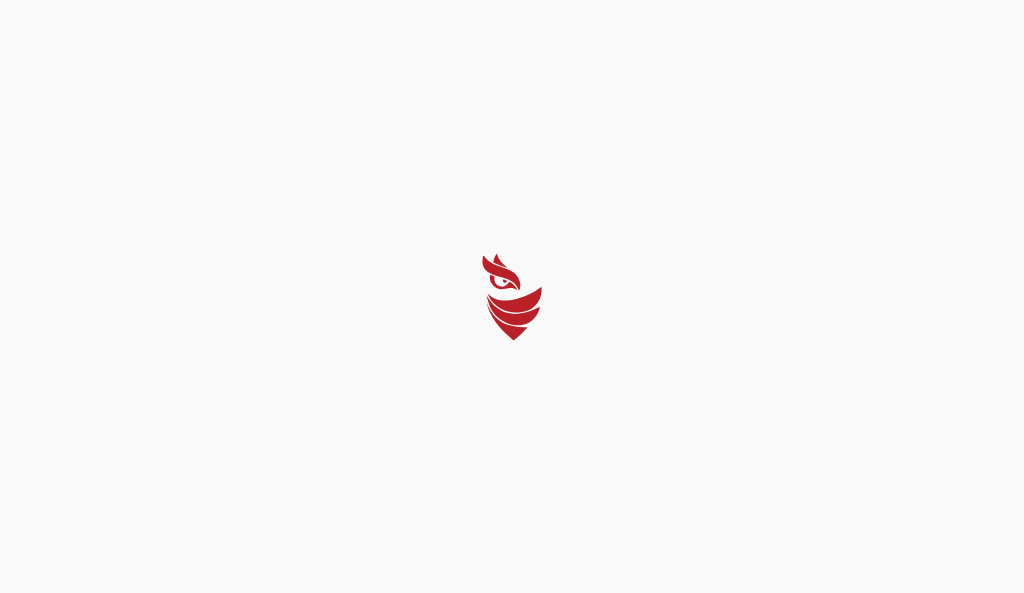 select on "Português (BR)" 